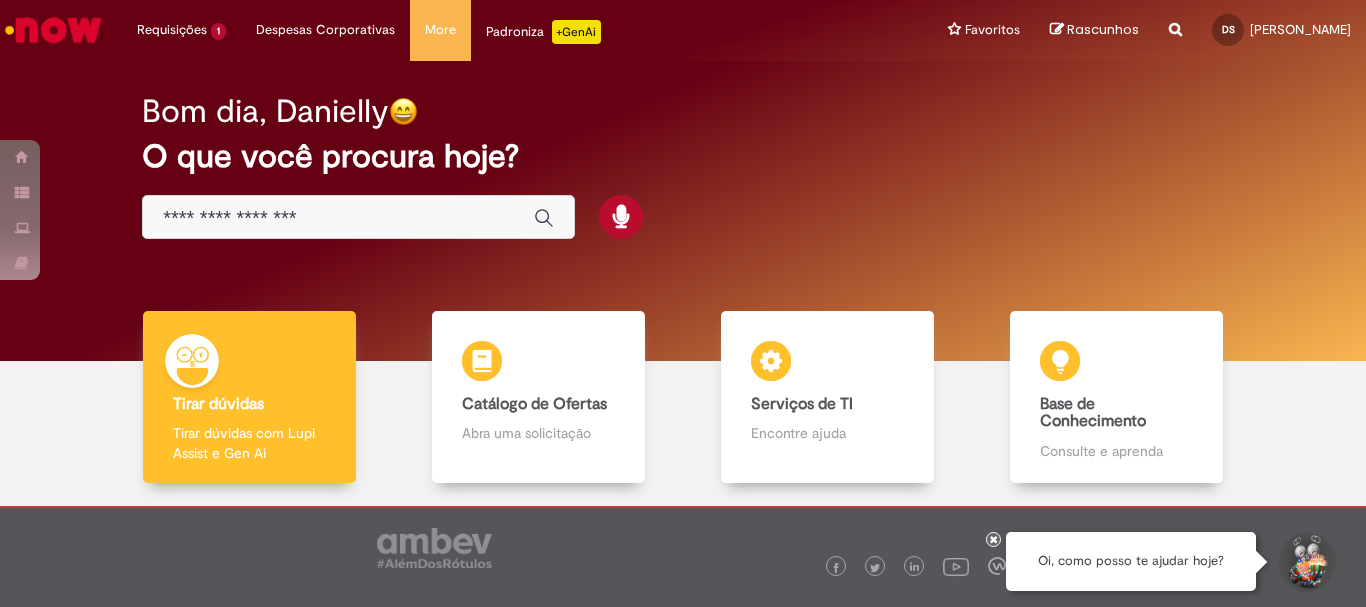 scroll, scrollTop: 0, scrollLeft: 0, axis: both 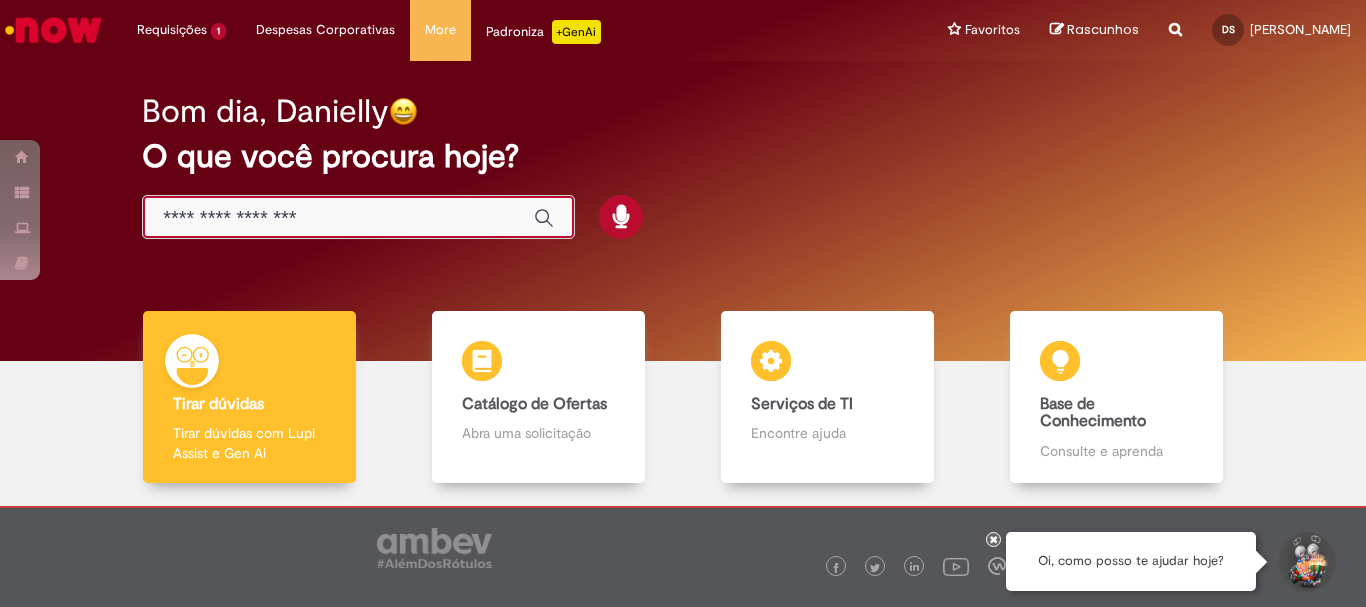 click at bounding box center (338, 218) 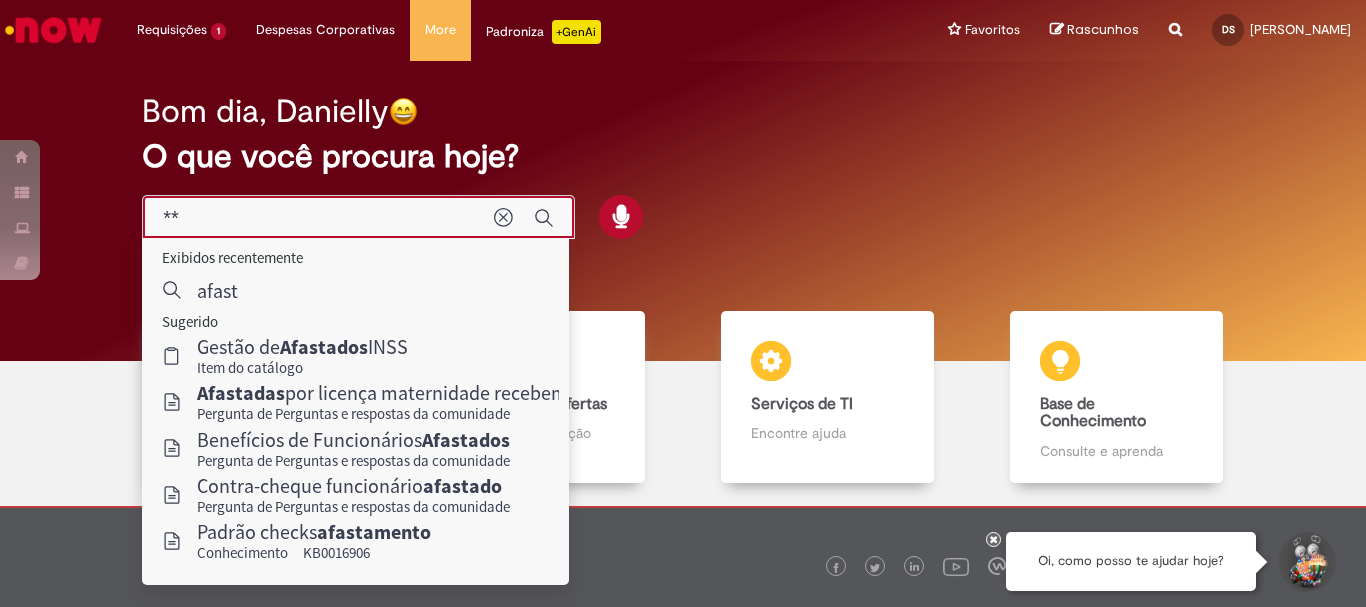 type on "*" 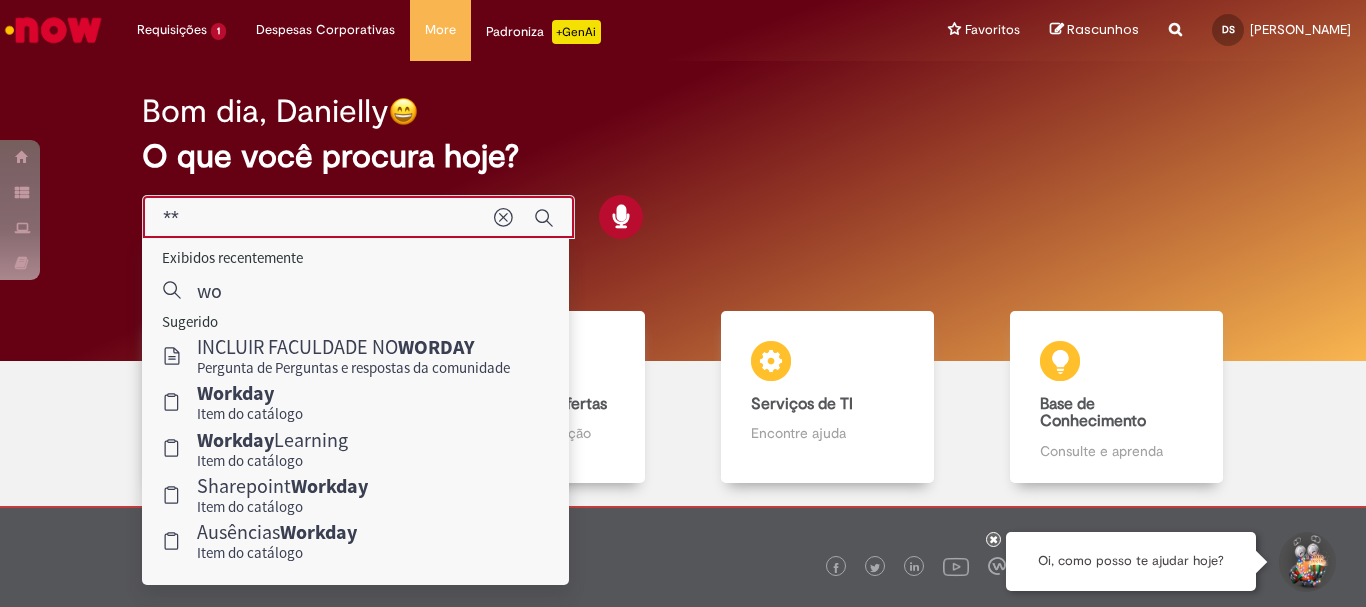type on "*" 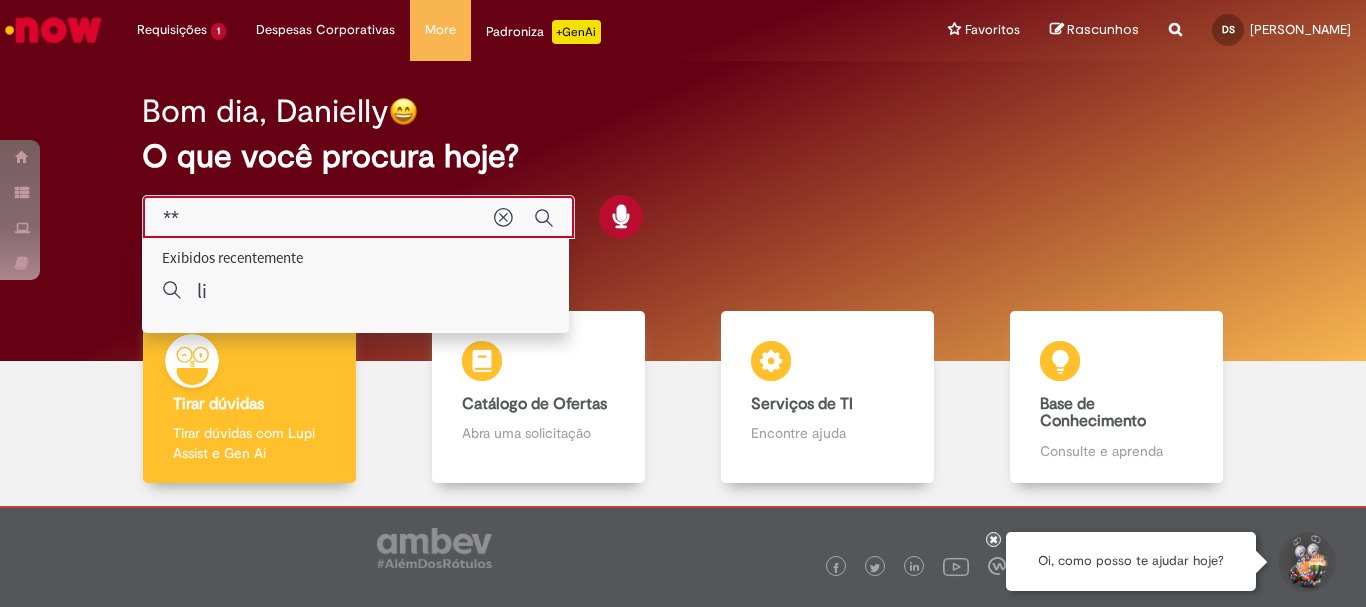 type on "*" 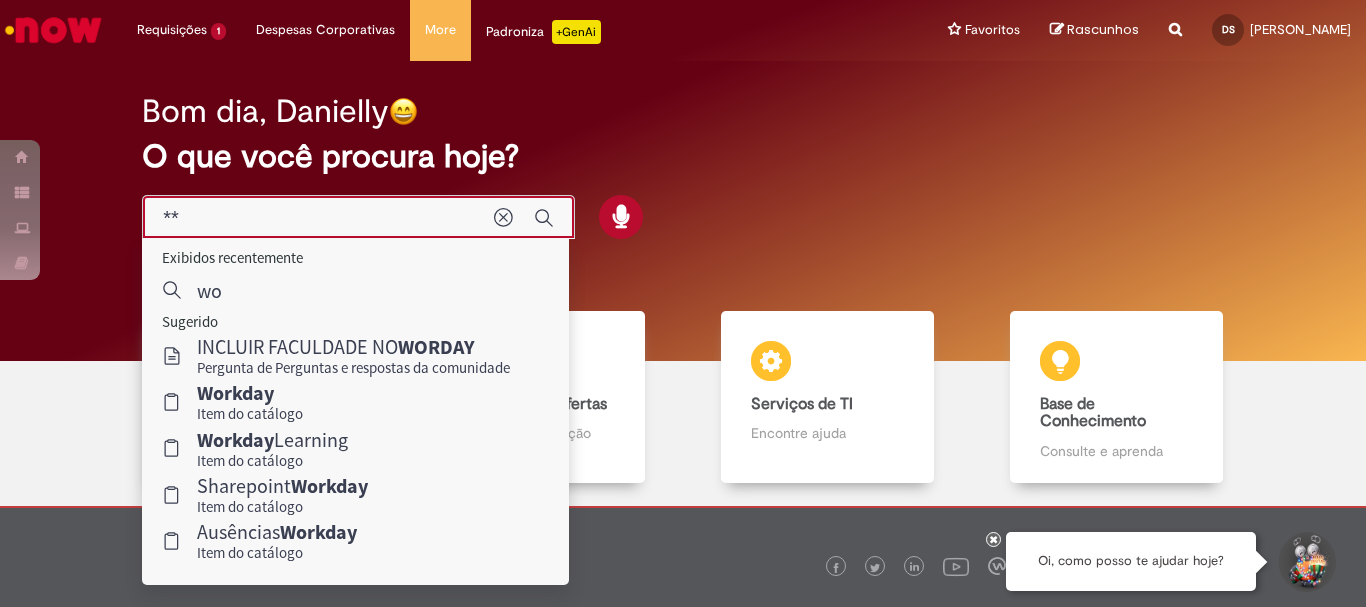 type on "*" 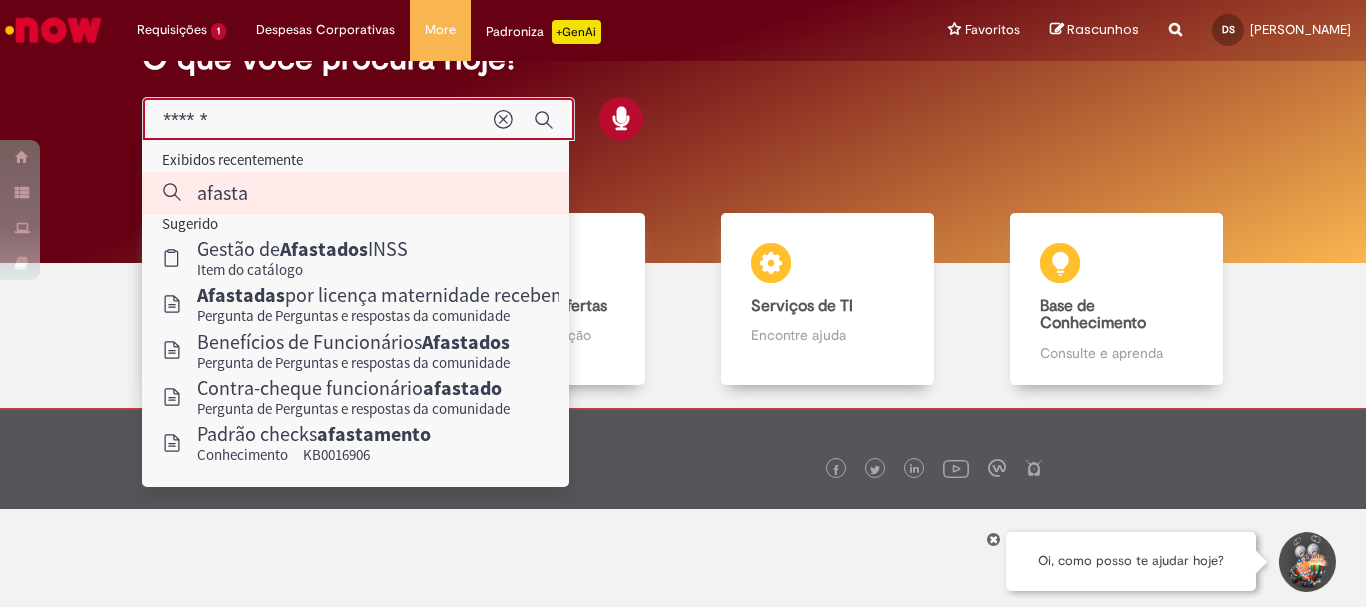 scroll, scrollTop: 0, scrollLeft: 0, axis: both 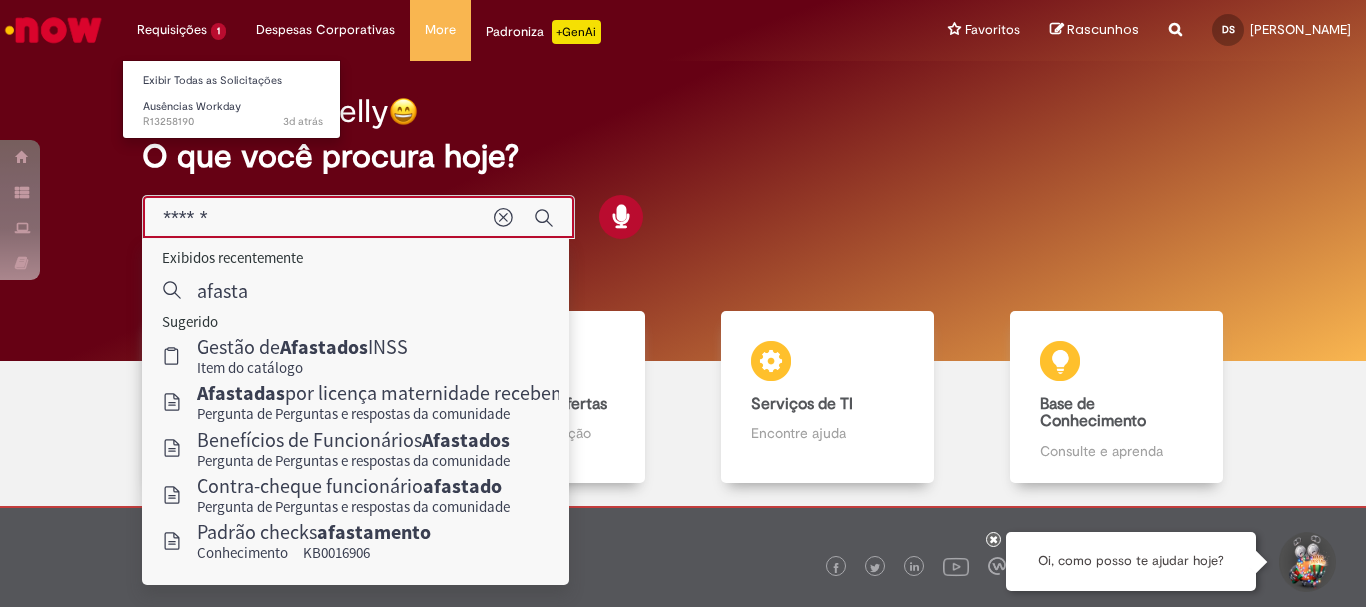 type on "******" 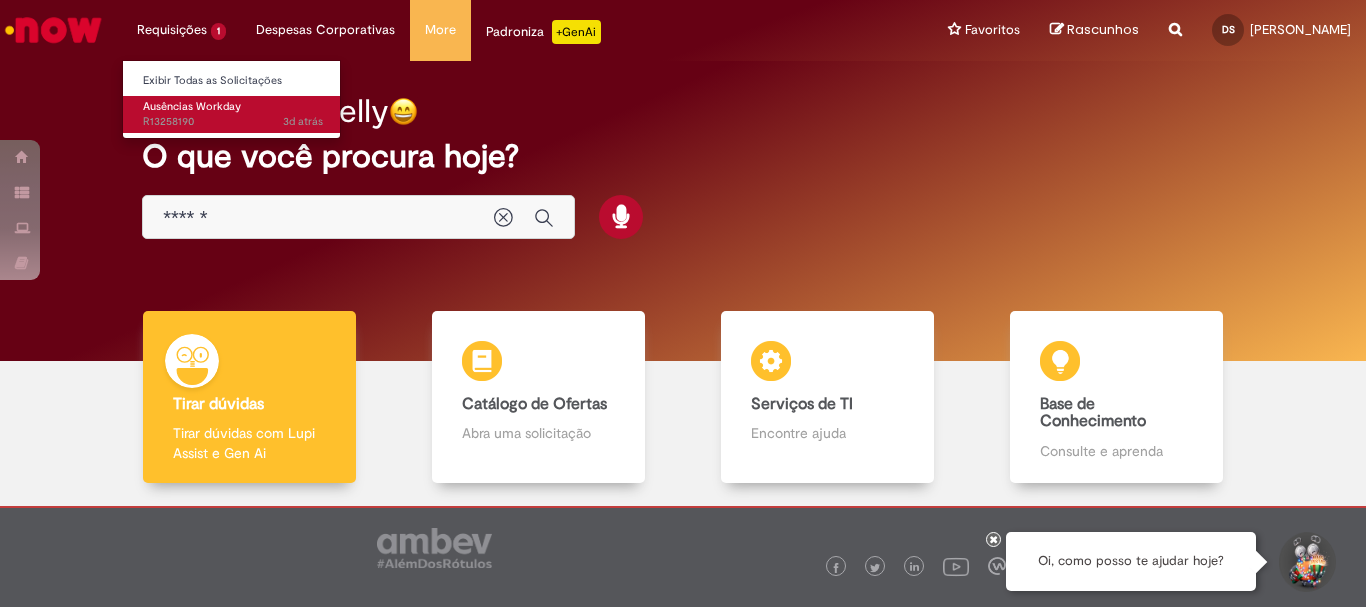 click on "Ausências Workday" at bounding box center (192, 106) 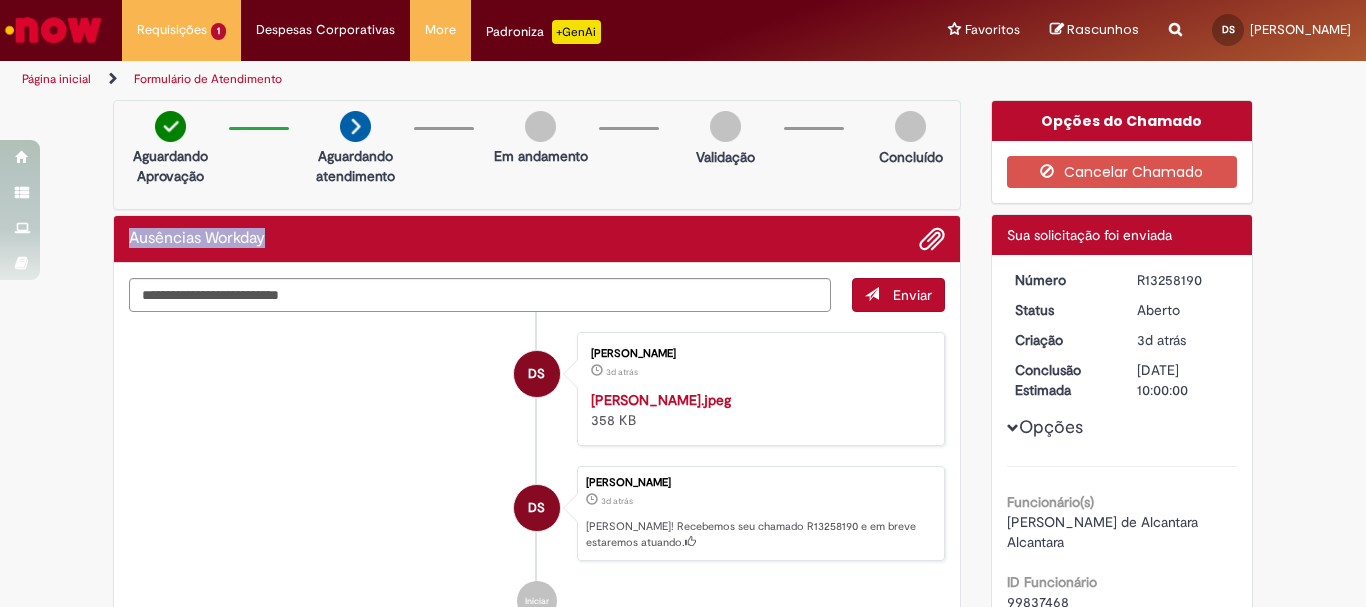 drag, startPoint x: 270, startPoint y: 236, endPoint x: 45, endPoint y: 218, distance: 225.71886 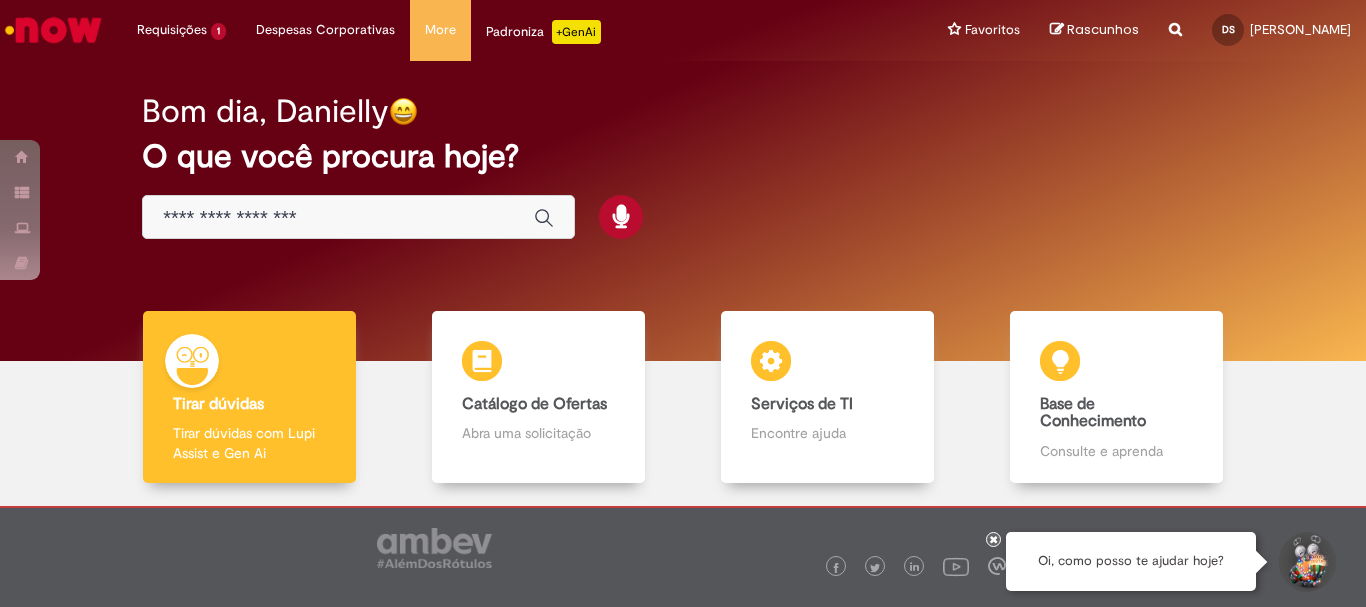 scroll, scrollTop: 0, scrollLeft: 0, axis: both 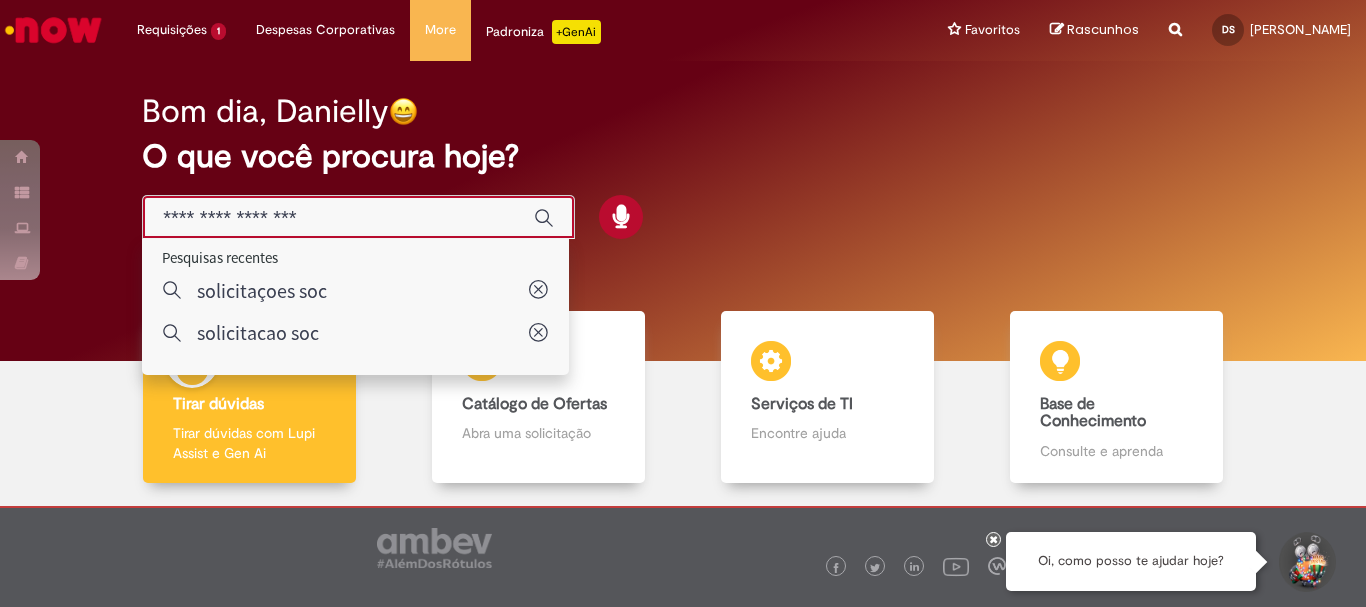 paste on "**********" 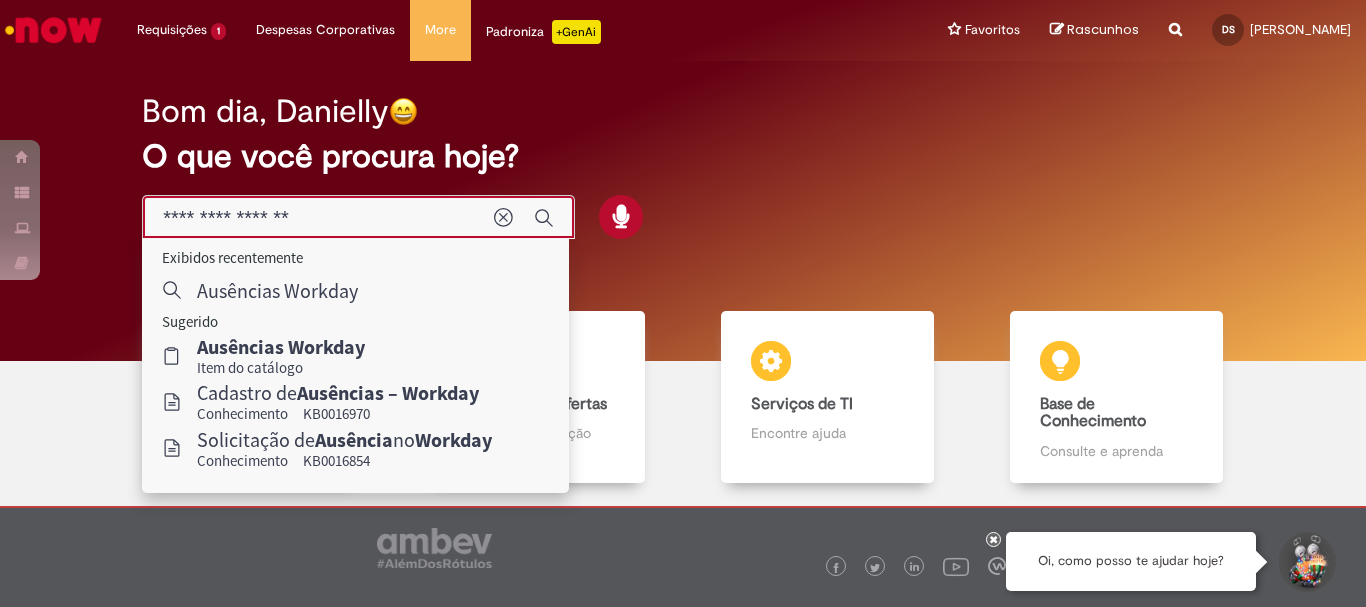 type on "**********" 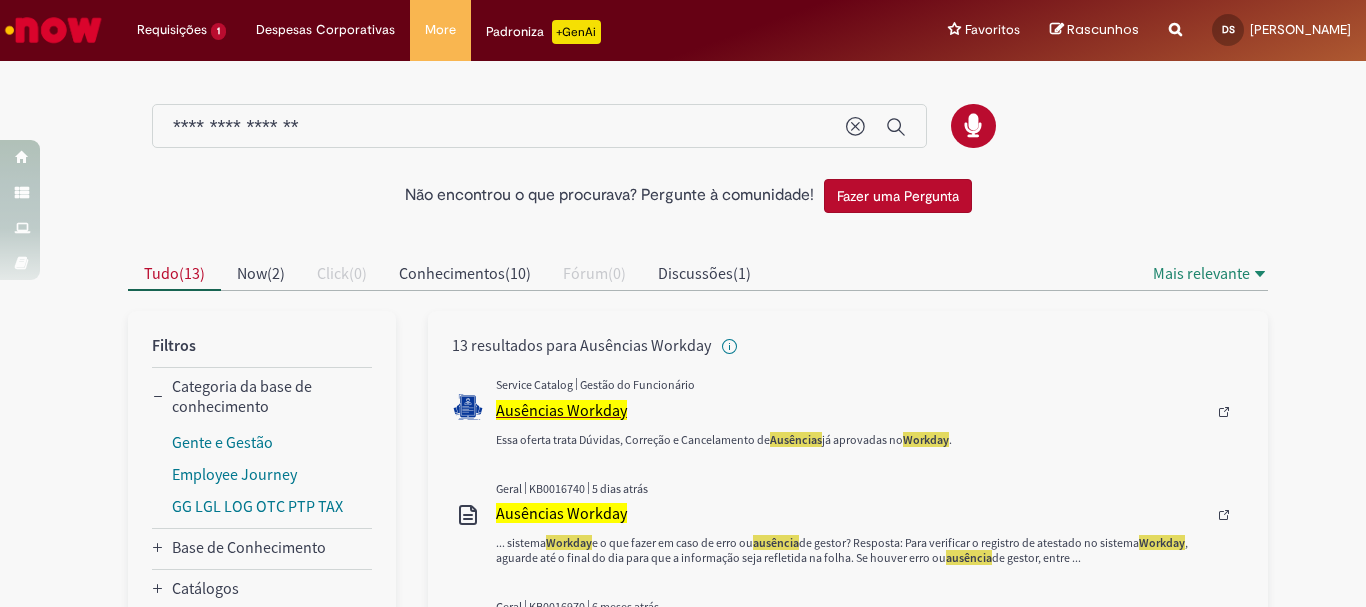 click on "Ausências Workday" at bounding box center [561, 410] 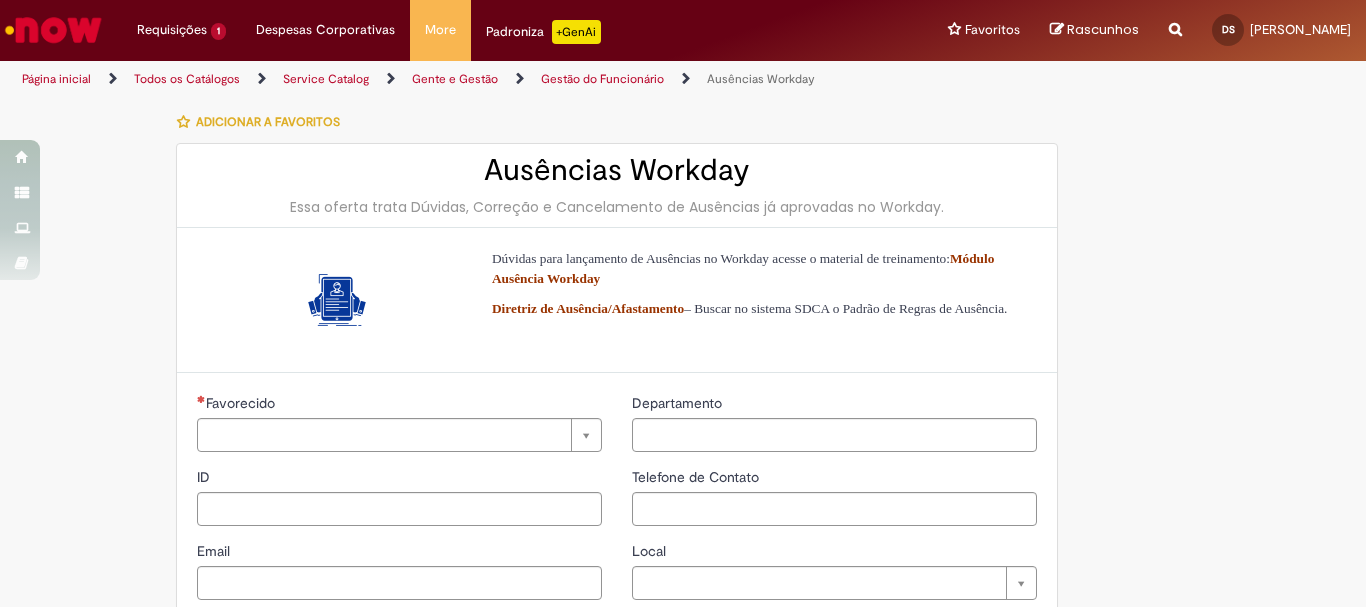type on "*********" 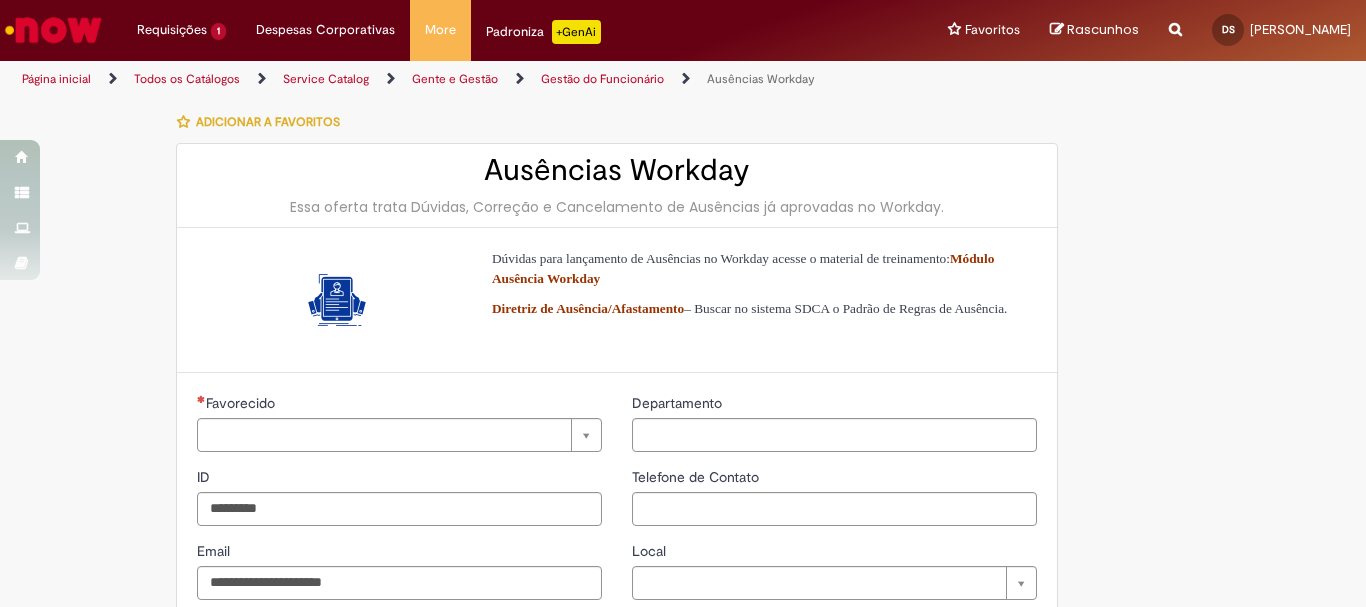 type on "**********" 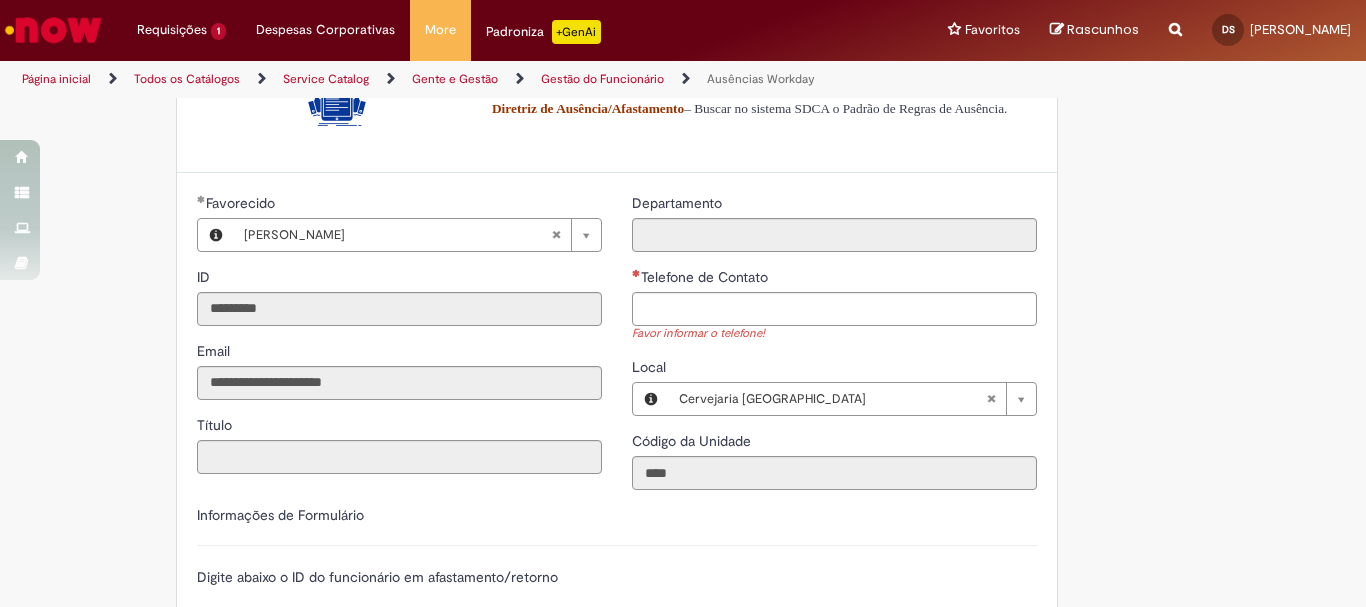 scroll, scrollTop: 500, scrollLeft: 0, axis: vertical 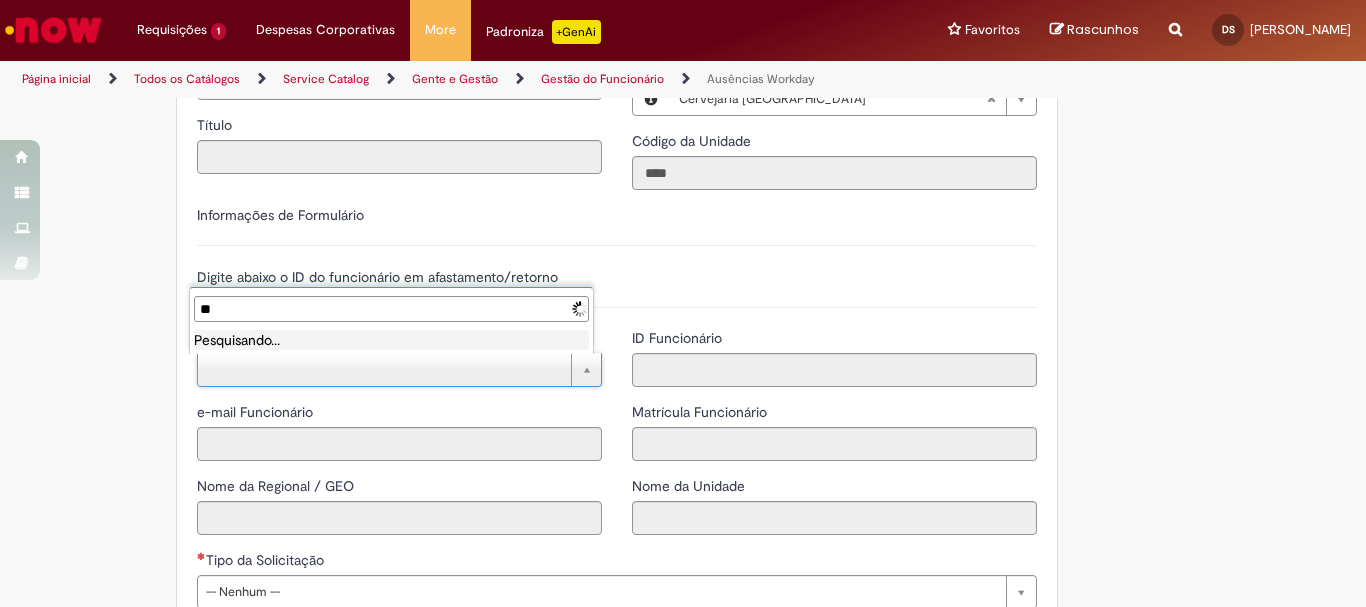 type on "*" 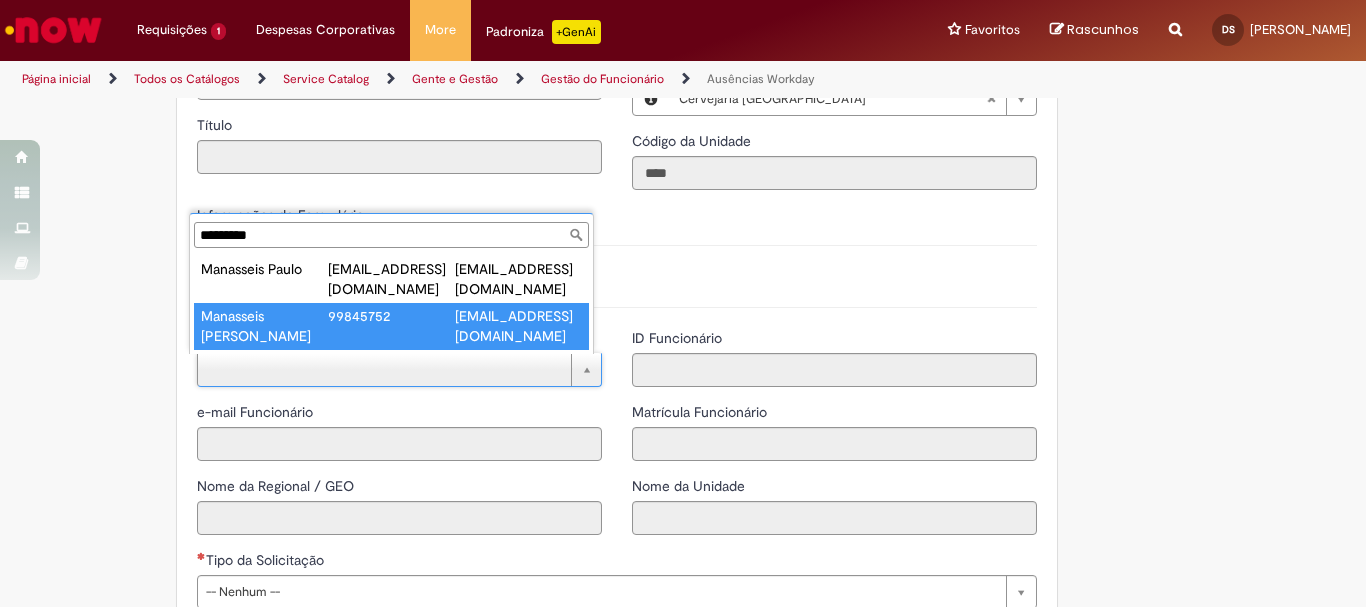 type on "*********" 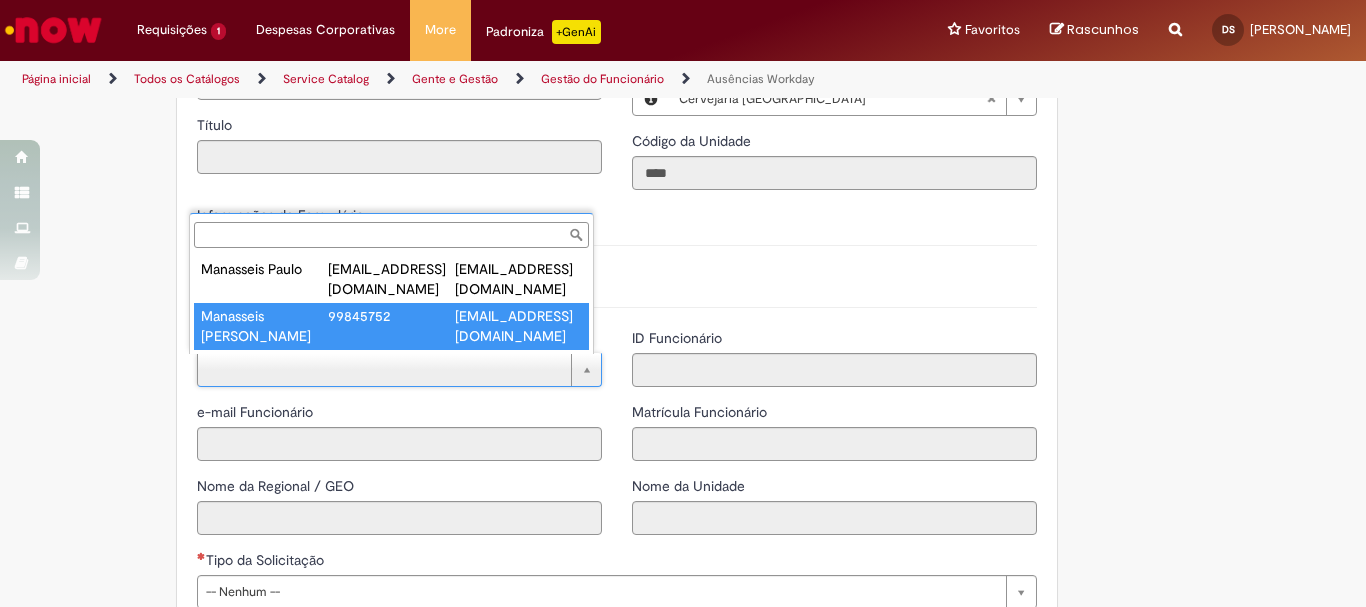 type on "**********" 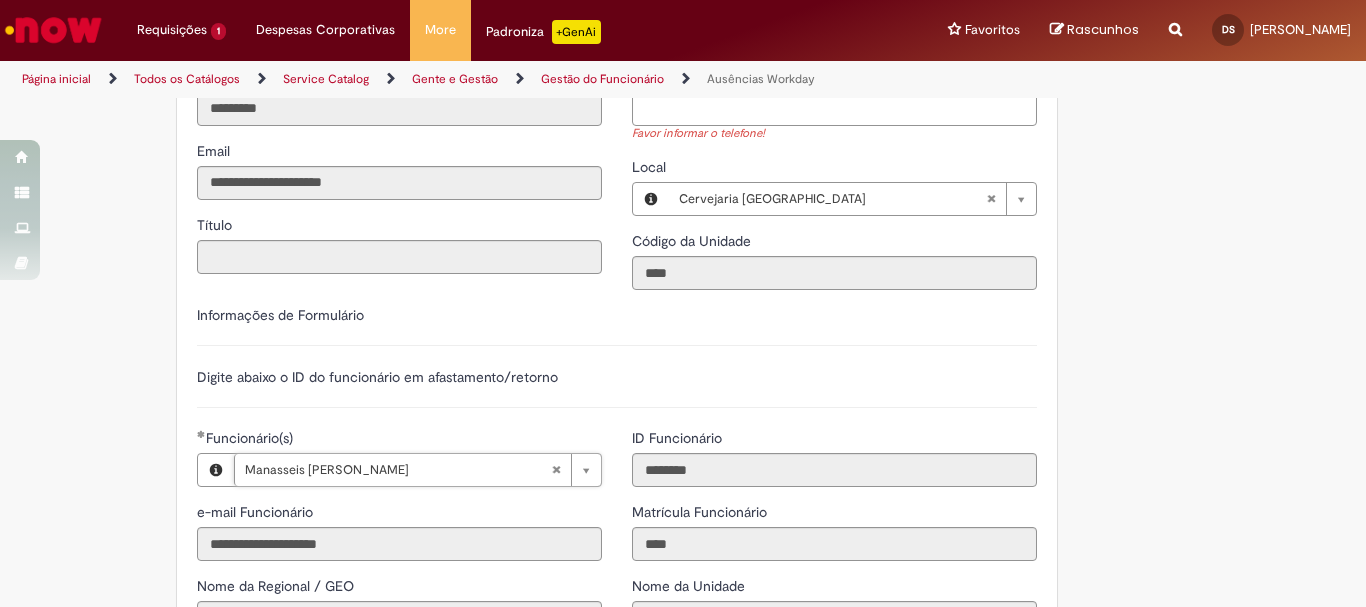 scroll, scrollTop: 200, scrollLeft: 0, axis: vertical 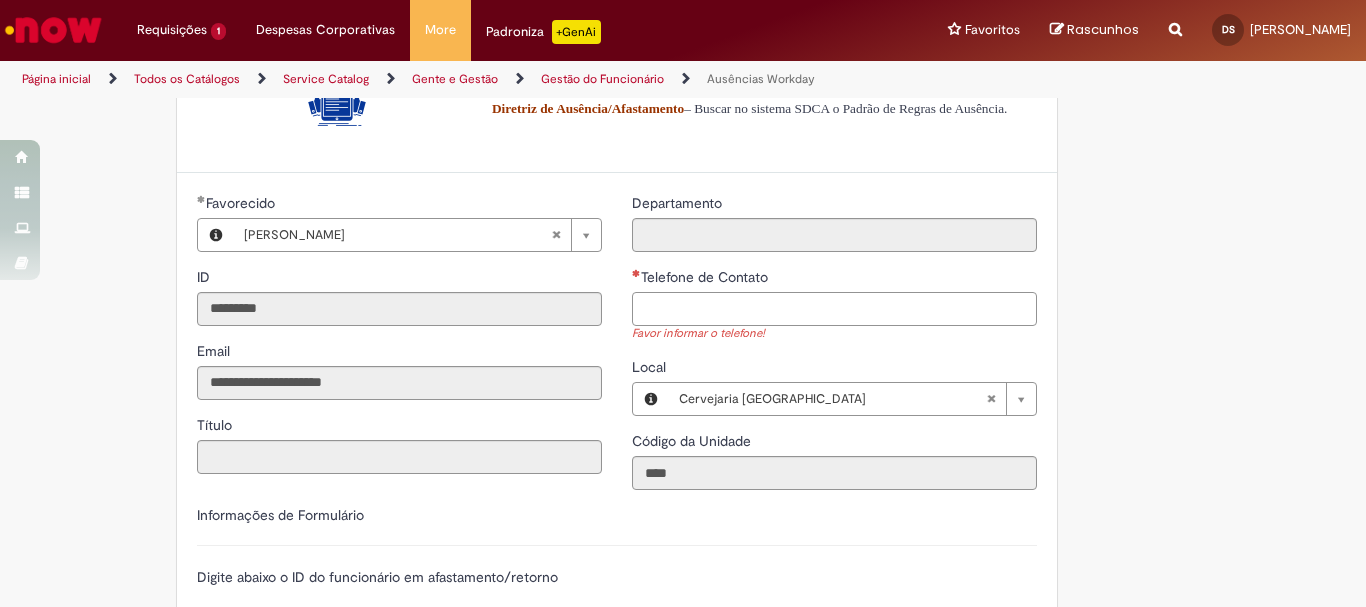 click on "Telefone de Contato" at bounding box center [834, 309] 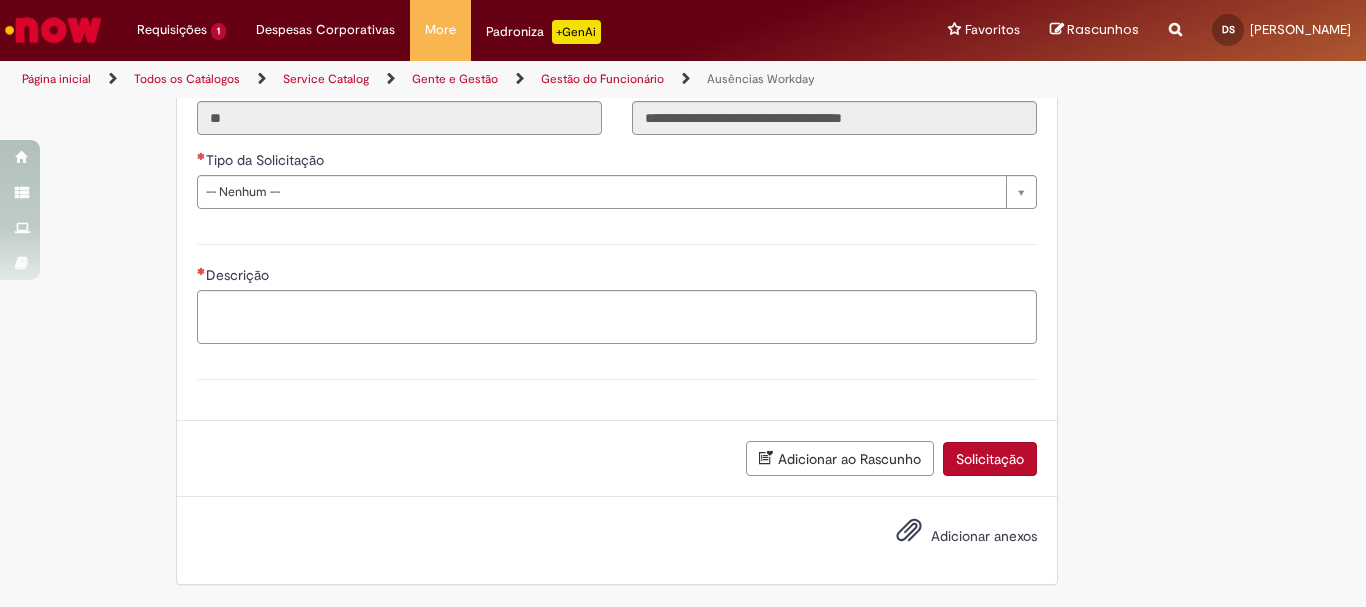 type on "**********" 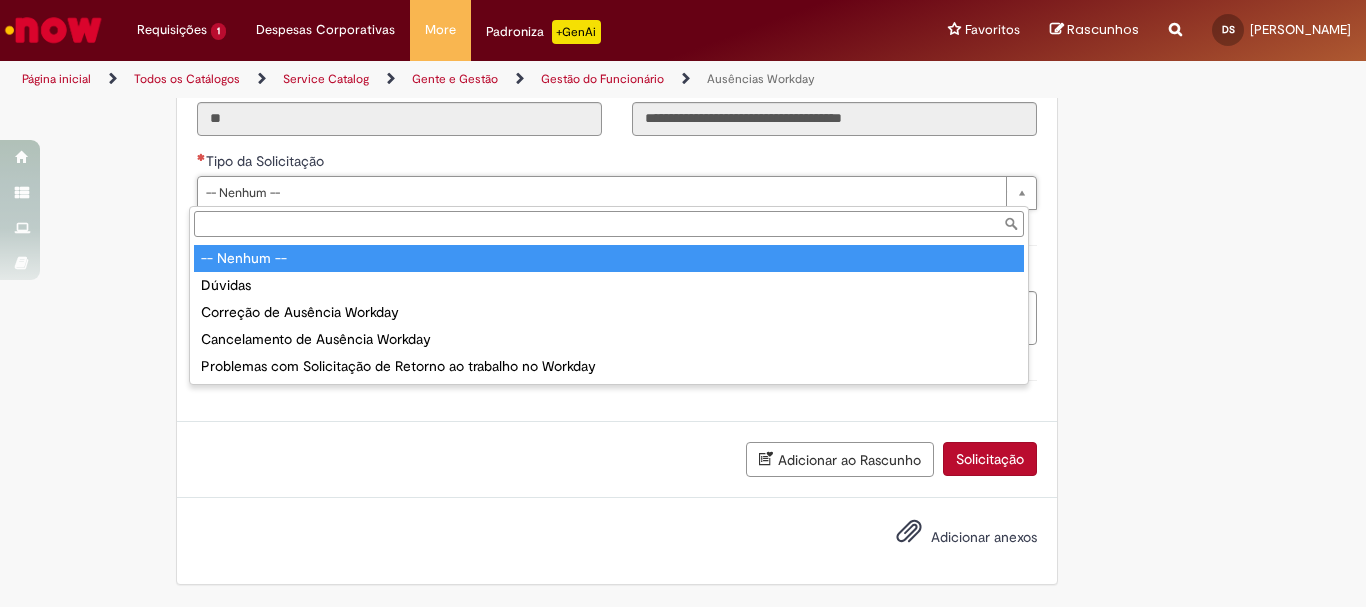 scroll, scrollTop: 883, scrollLeft: 0, axis: vertical 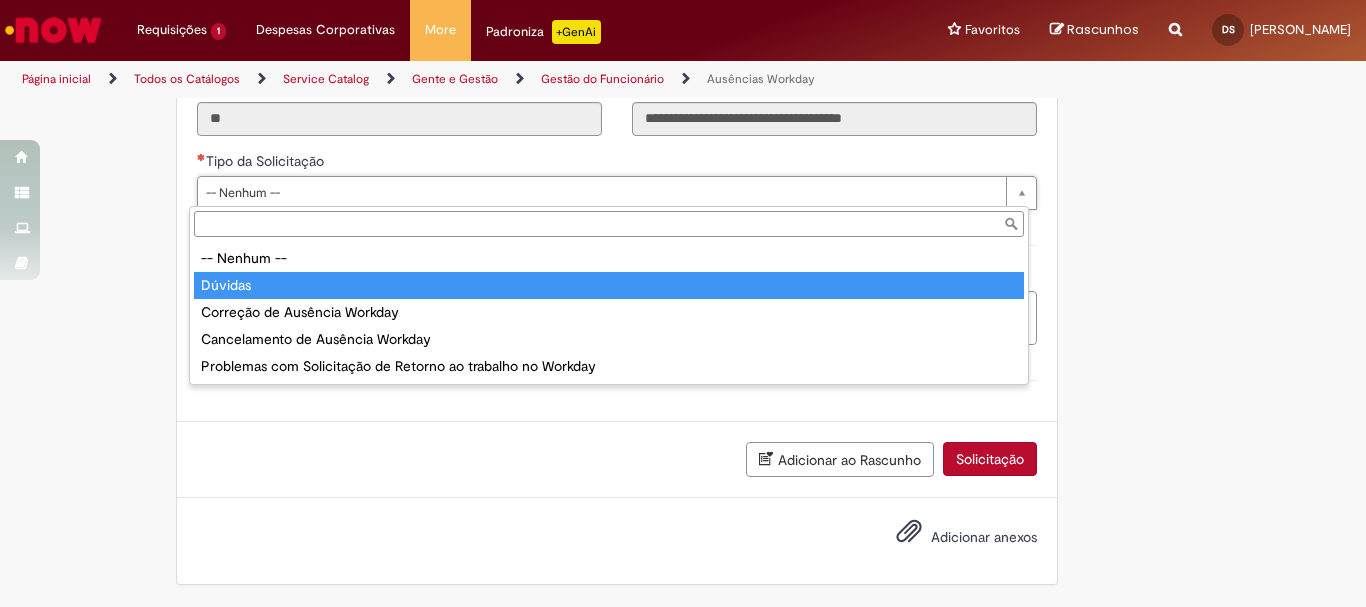 type on "*******" 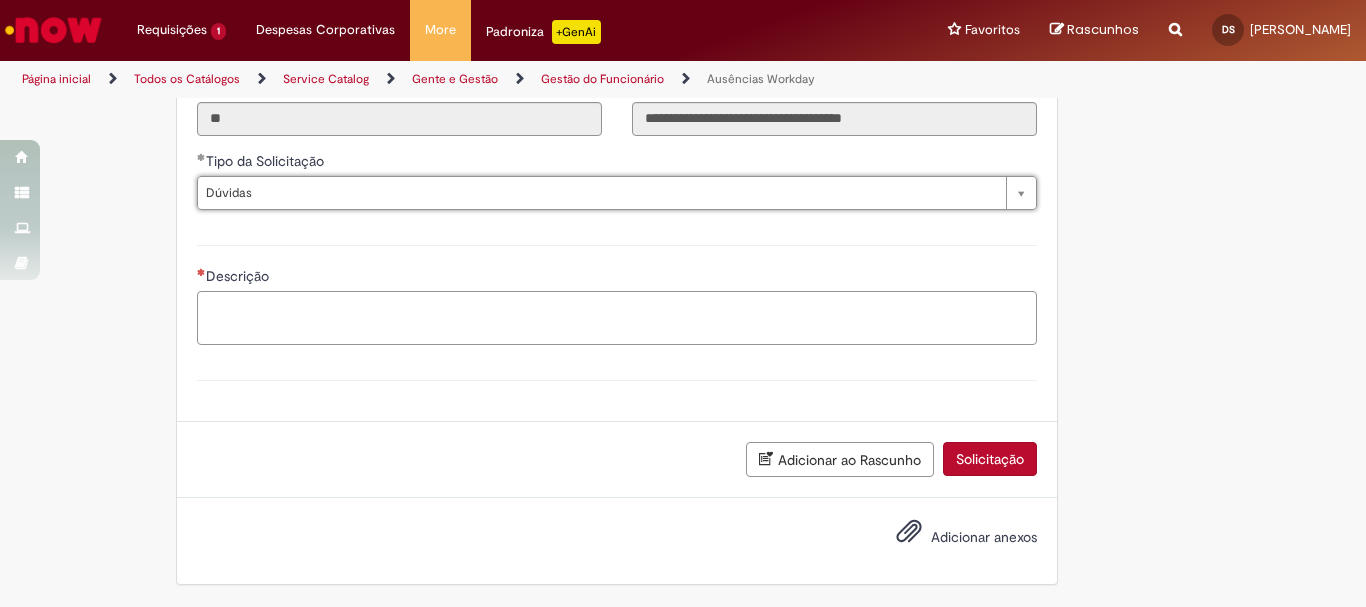click on "Descrição" at bounding box center (617, 318) 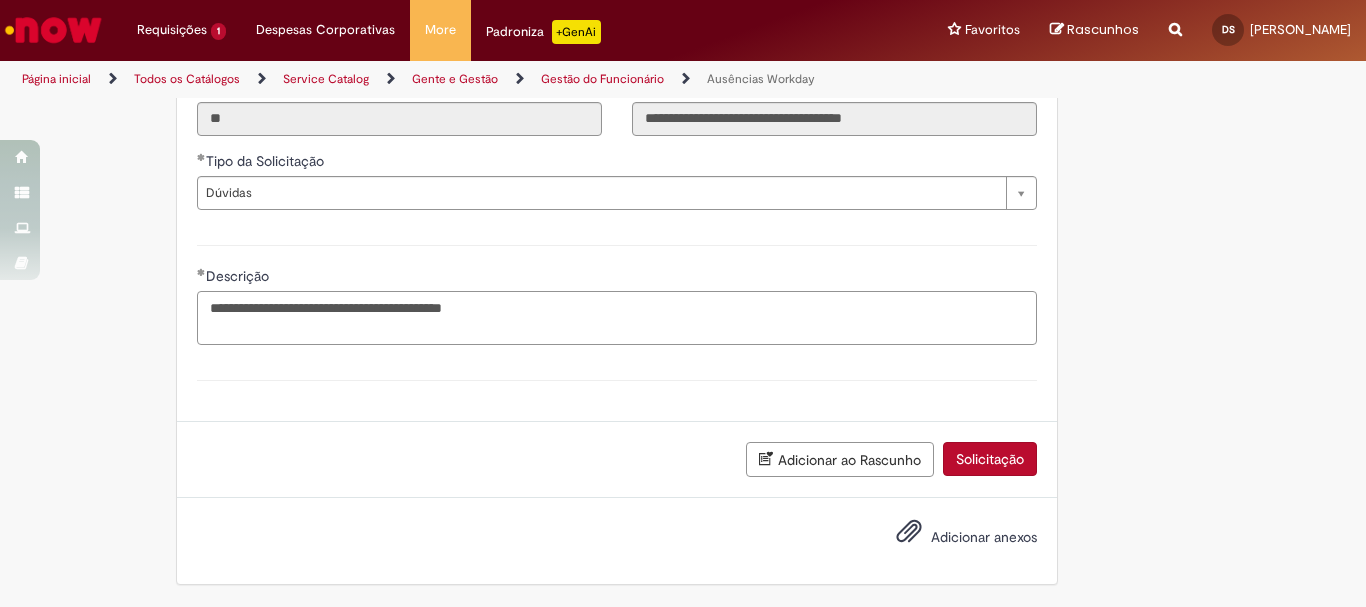 click on "**********" at bounding box center [617, 318] 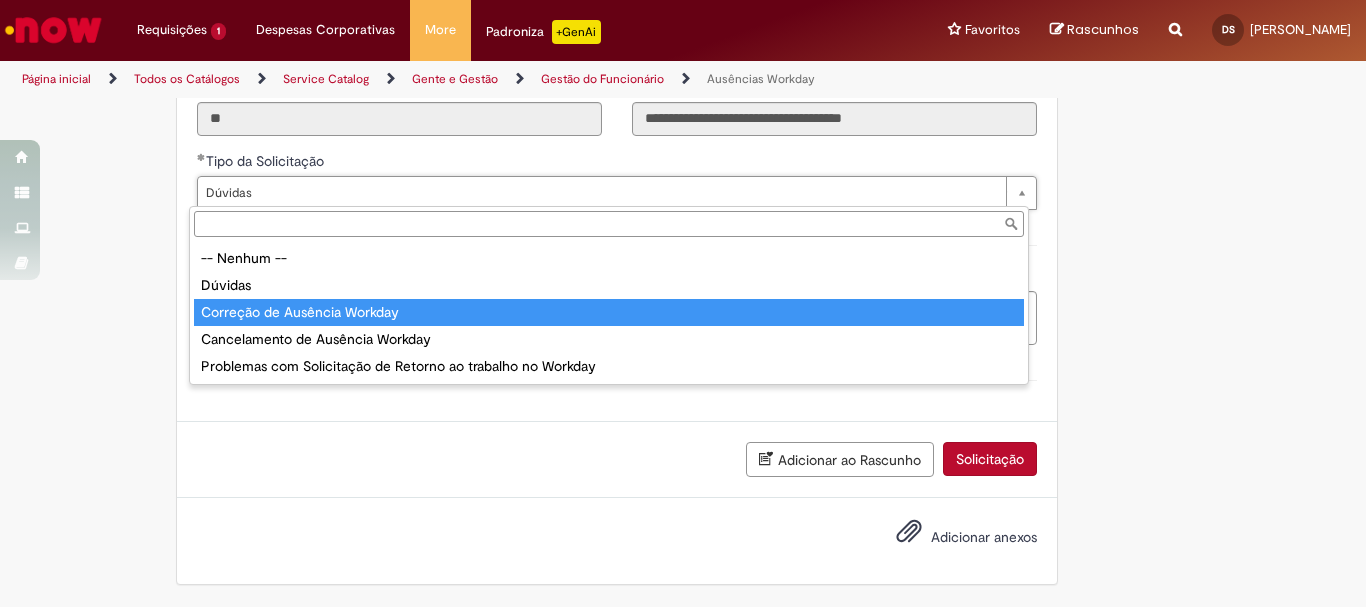 type on "**********" 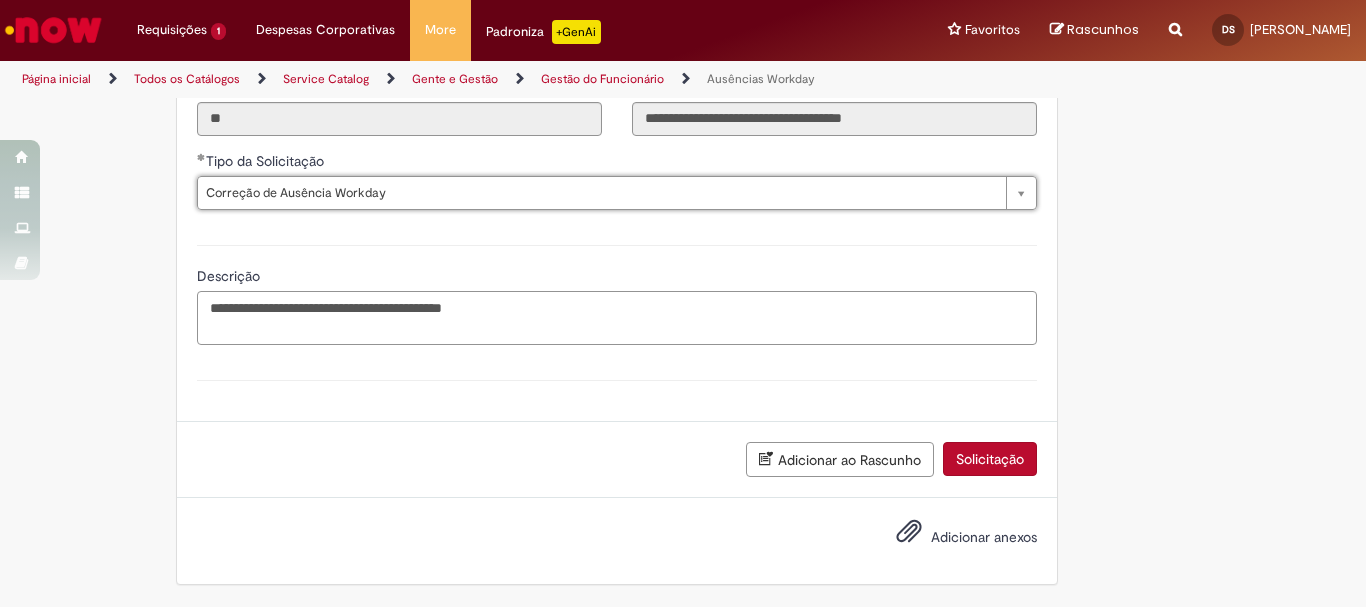 scroll, scrollTop: 0, scrollLeft: 0, axis: both 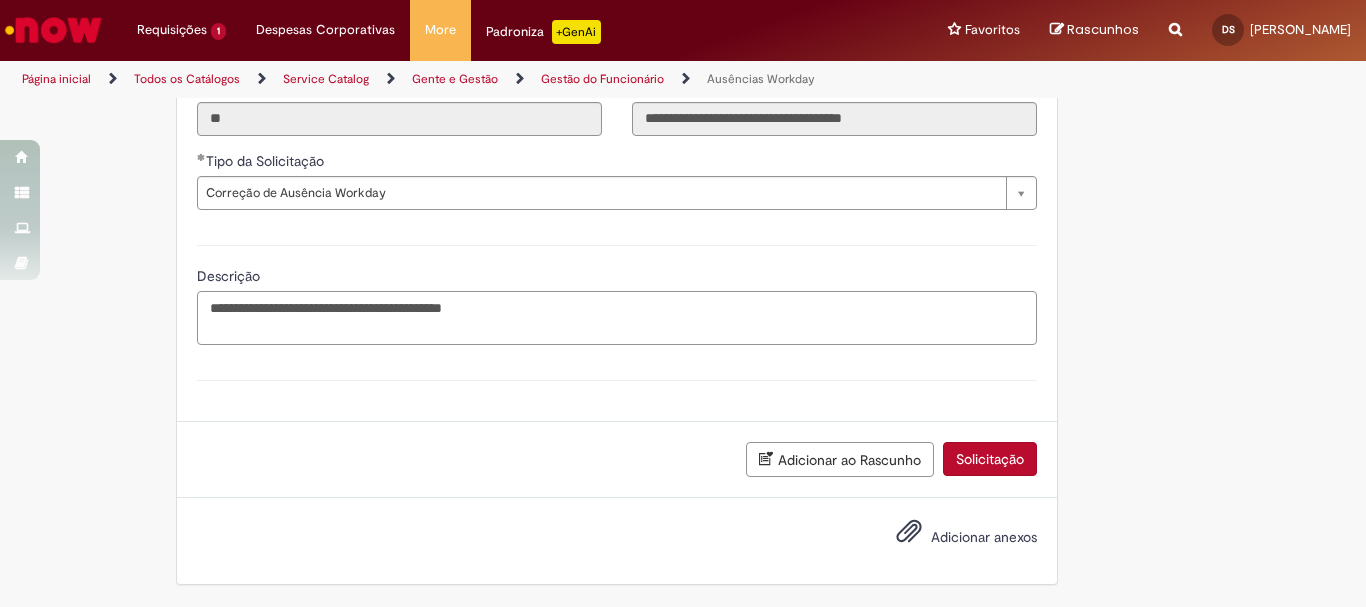 click on "**********" at bounding box center [617, 318] 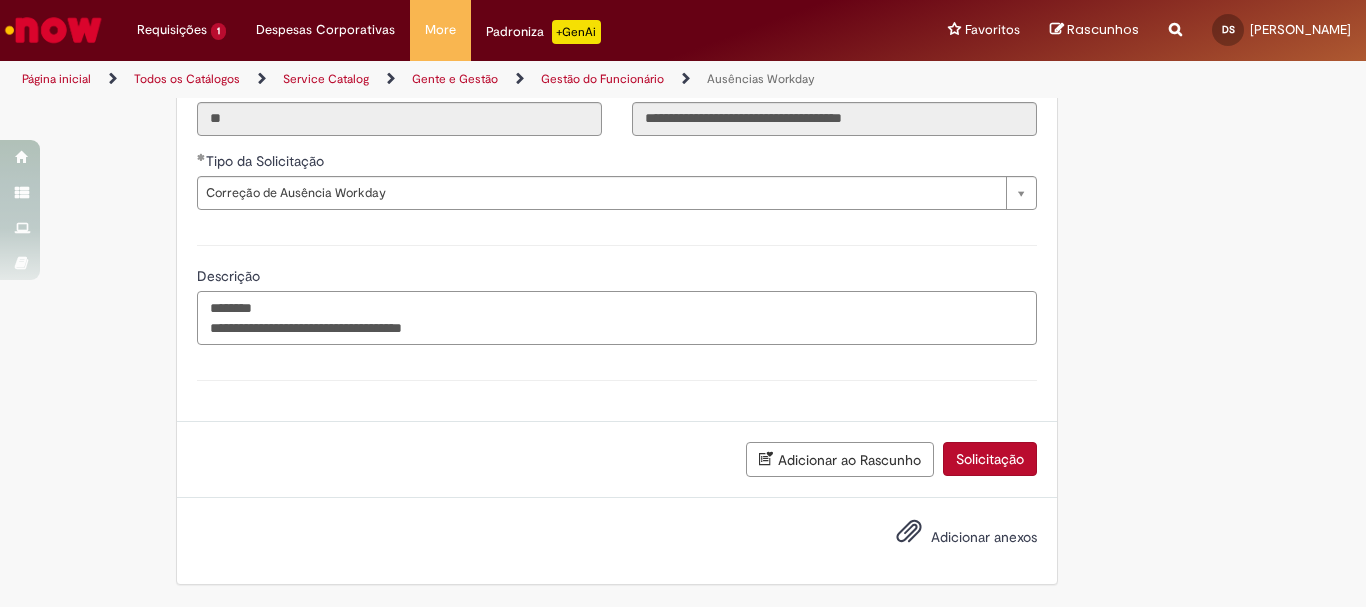click on "**********" at bounding box center [617, 318] 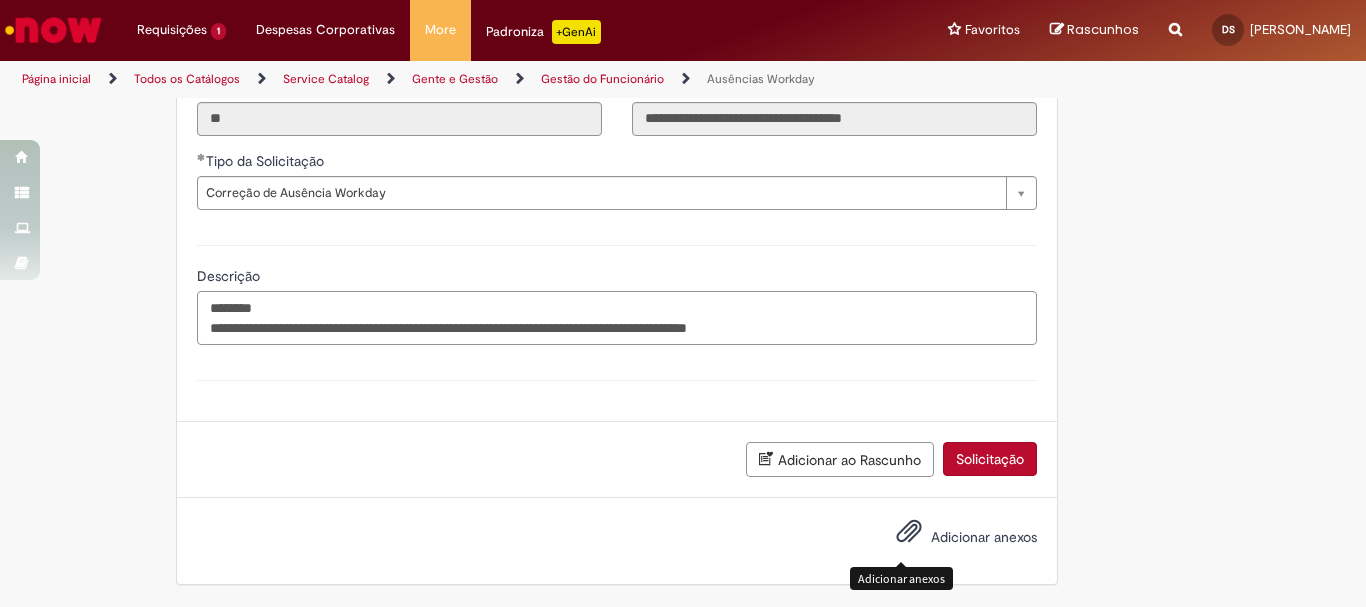 type on "**********" 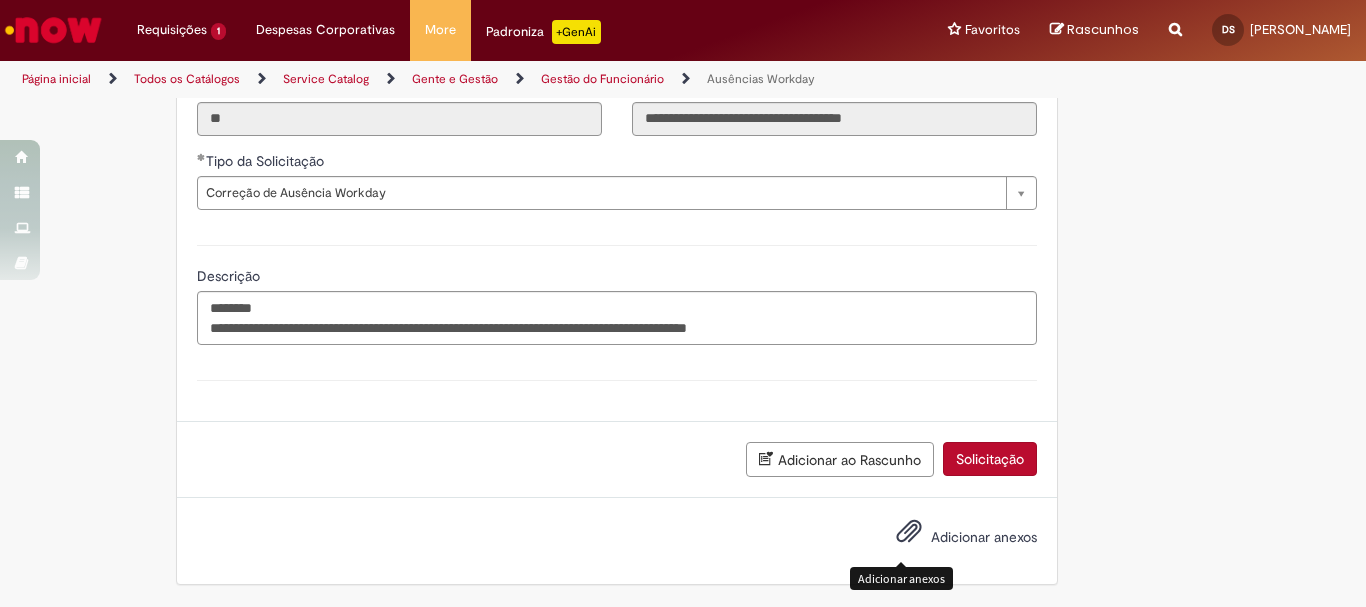 click on "Adicionar anexos" at bounding box center (909, 536) 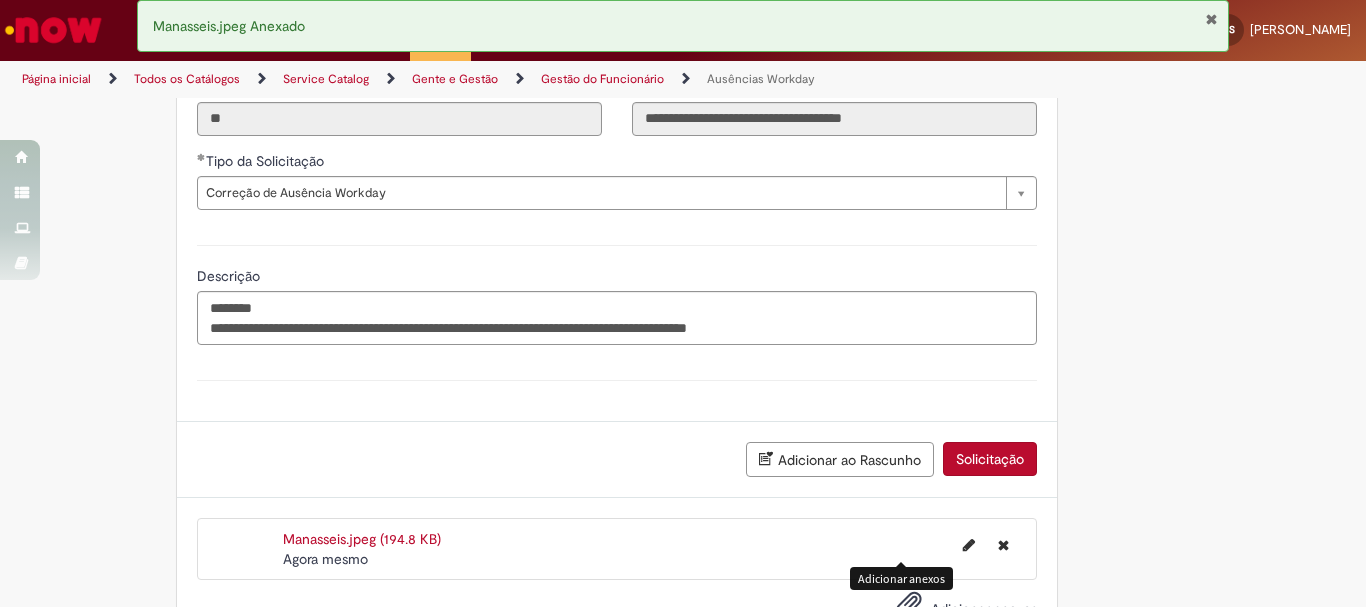 scroll, scrollTop: 955, scrollLeft: 0, axis: vertical 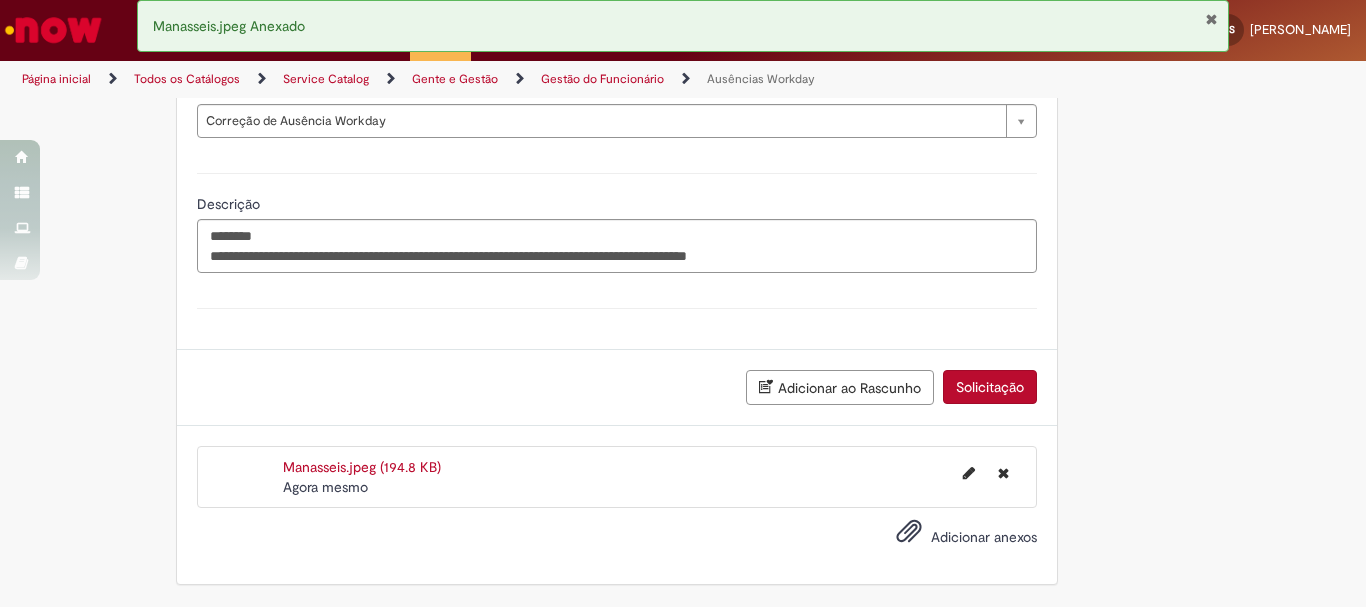 click on "Solicitação" at bounding box center [990, 387] 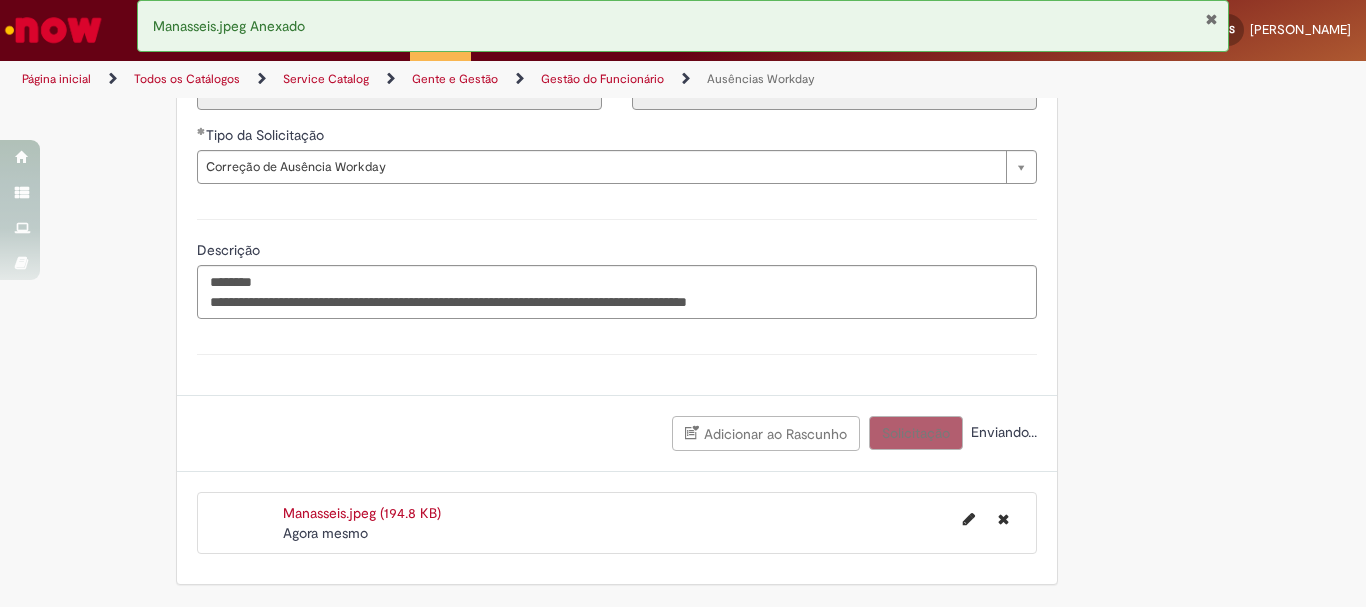scroll, scrollTop: 909, scrollLeft: 0, axis: vertical 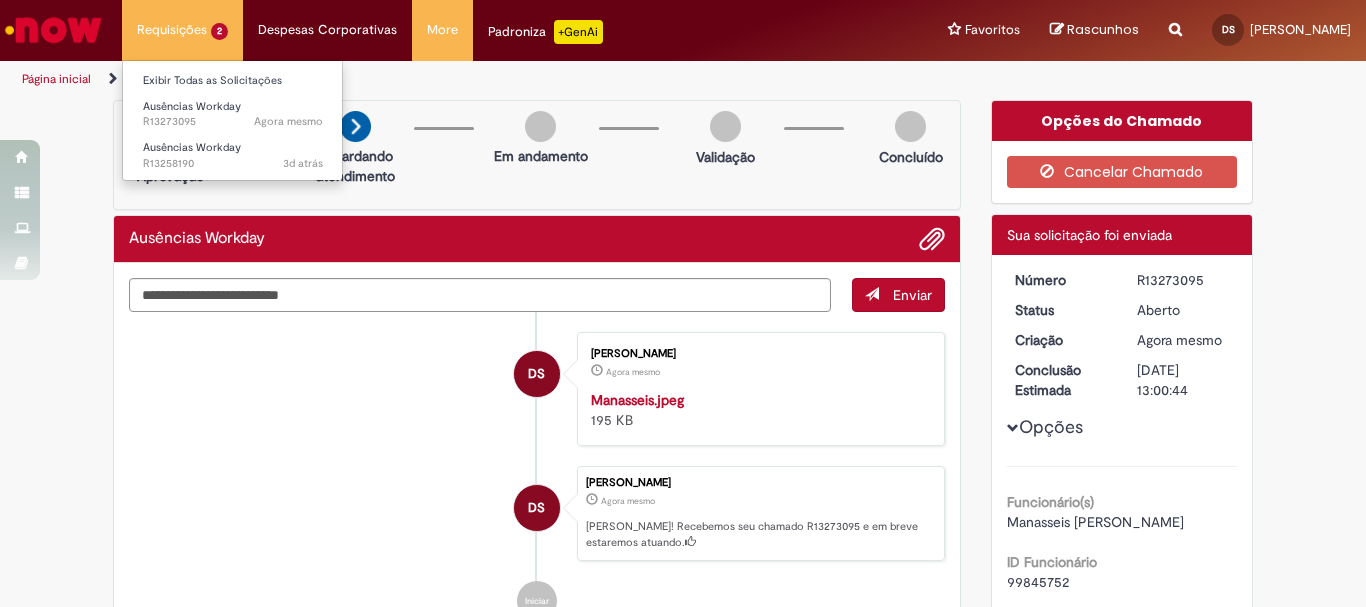 click on "Requisições   2
Exibir Todas as Solicitações
Ausências Workday
Agora mesmo Agora mesmo  R13273095
Ausências Workday
3d atrás 3 dias atrás  R13258190" at bounding box center (182, 30) 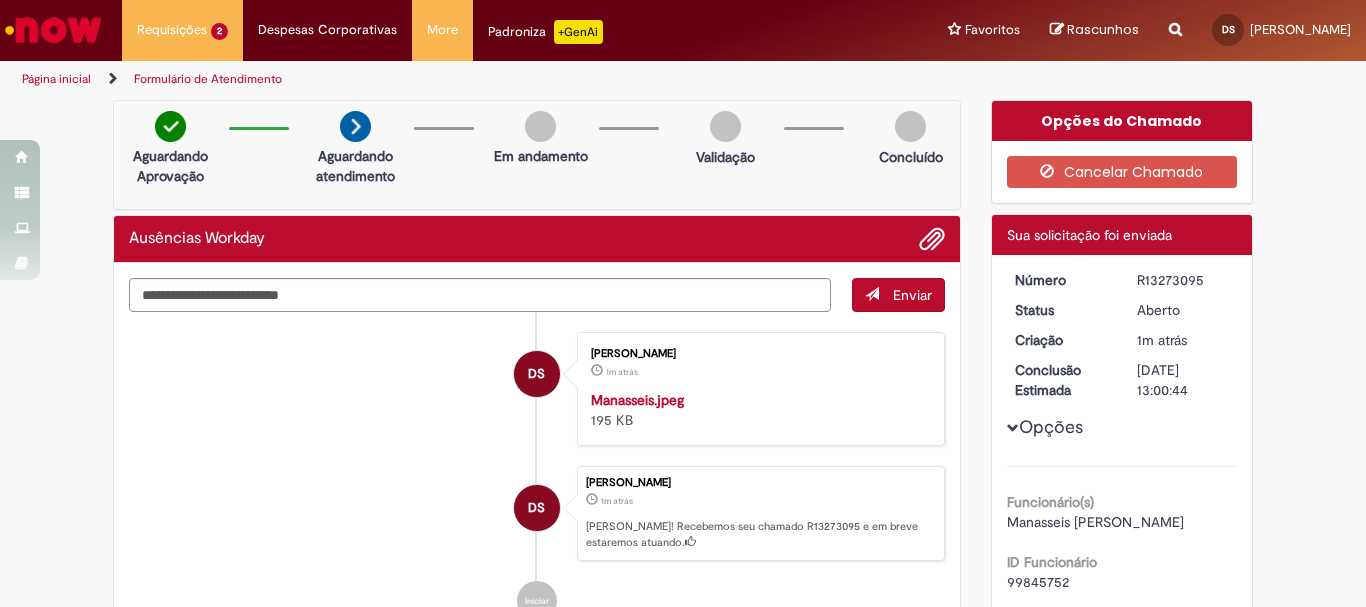 drag, startPoint x: 1129, startPoint y: 279, endPoint x: 1222, endPoint y: 273, distance: 93.193344 